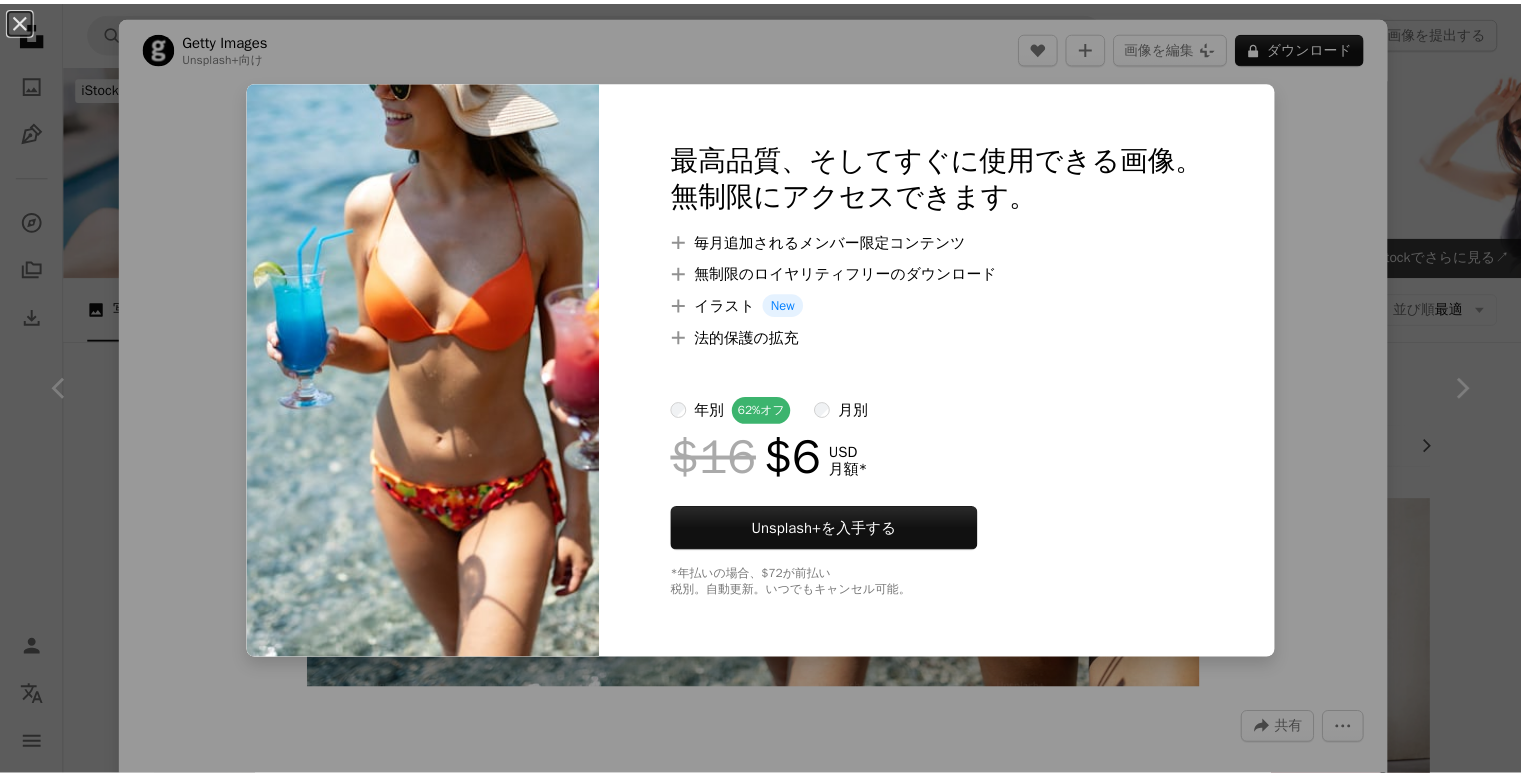 scroll, scrollTop: 1800, scrollLeft: 0, axis: vertical 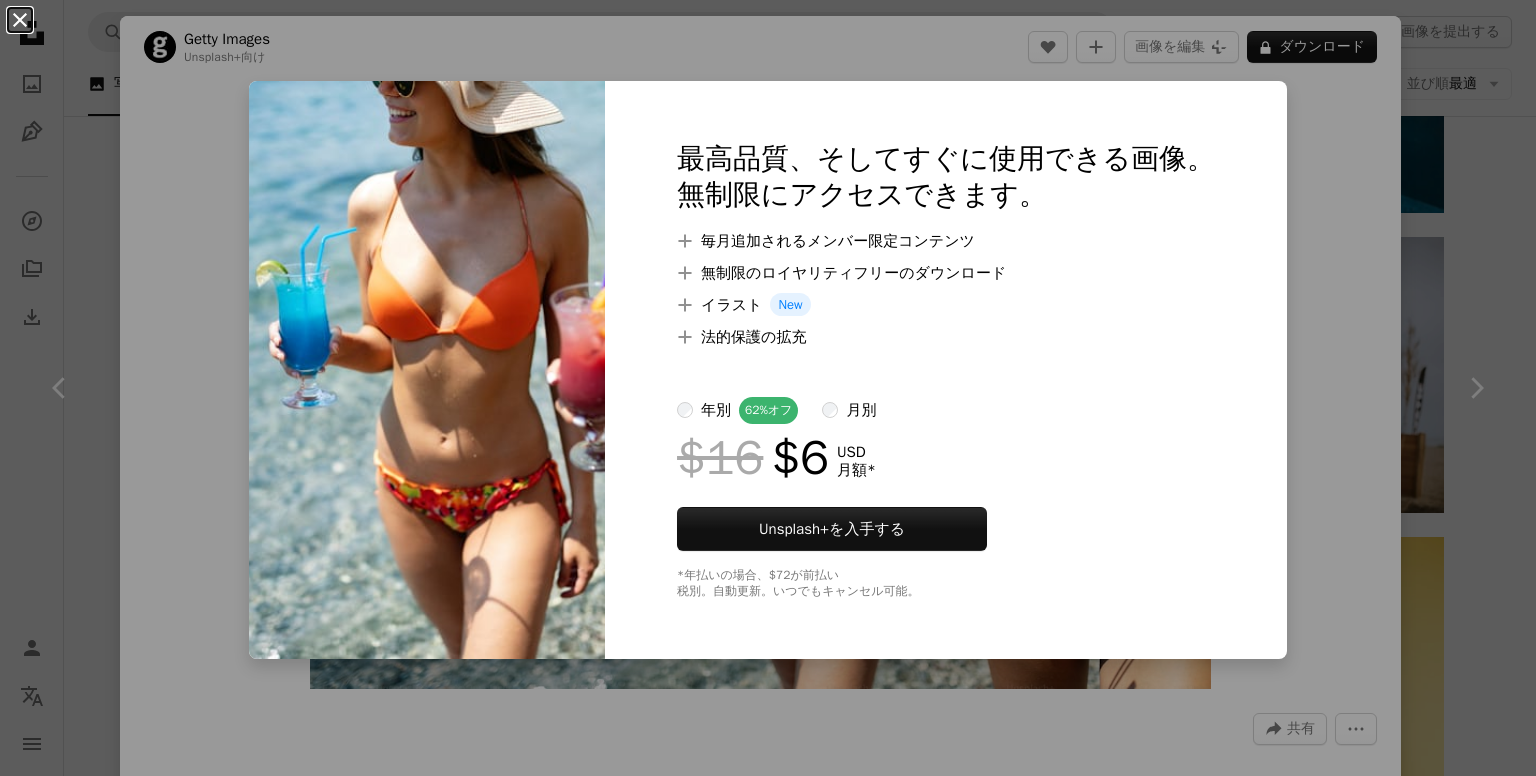 click on "An X shape" at bounding box center [20, 20] 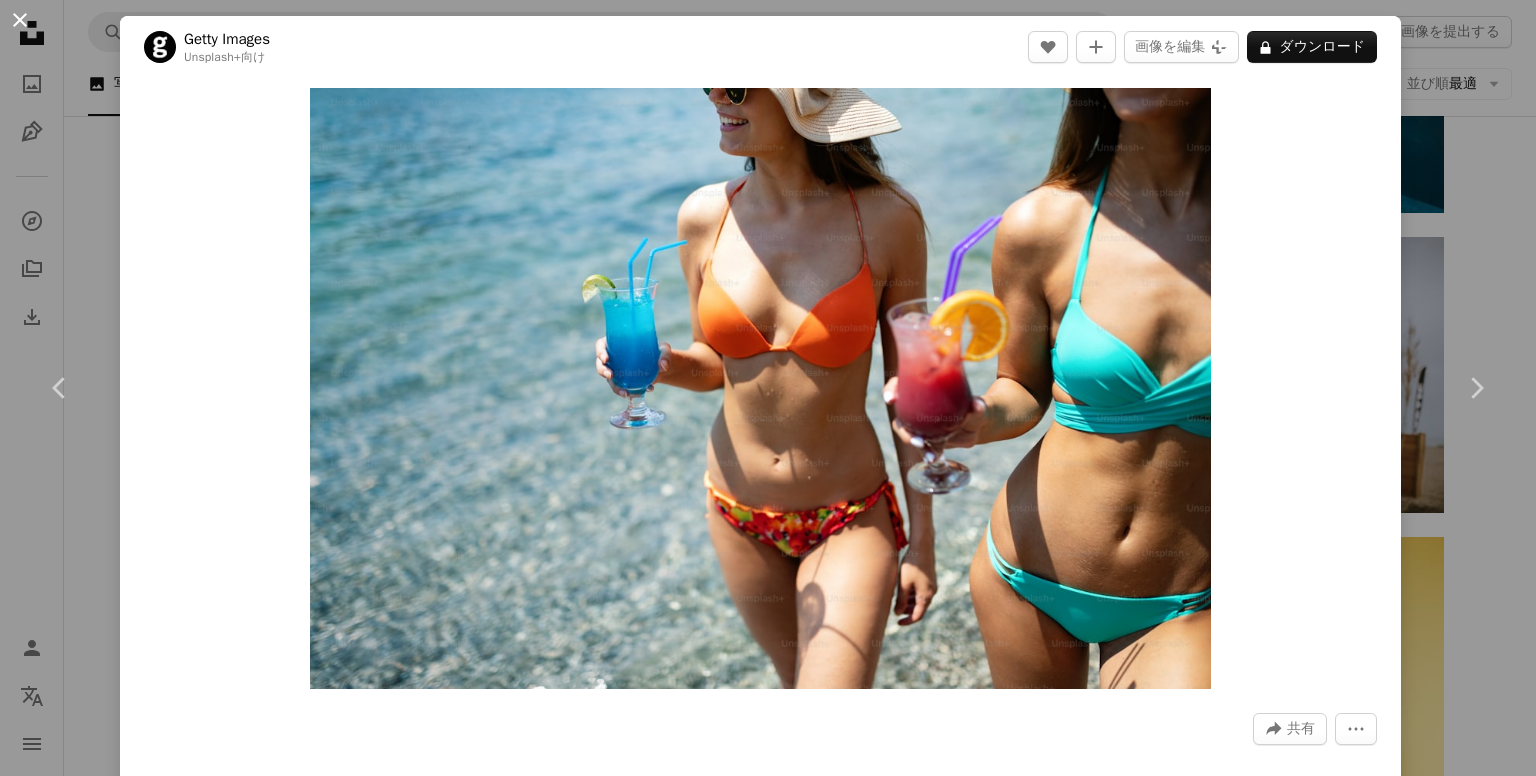 click on "An X shape" at bounding box center (20, 20) 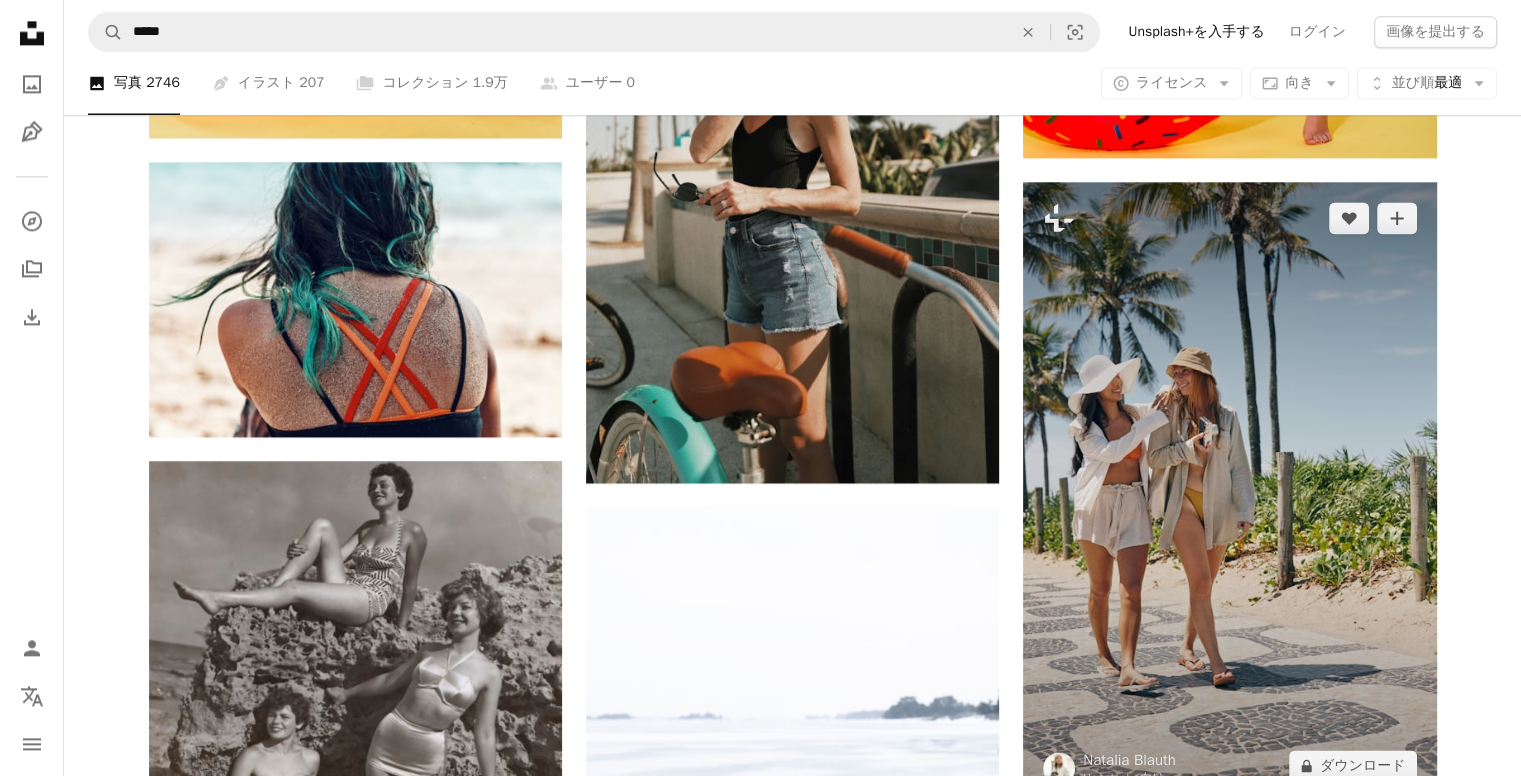 scroll, scrollTop: 2800, scrollLeft: 0, axis: vertical 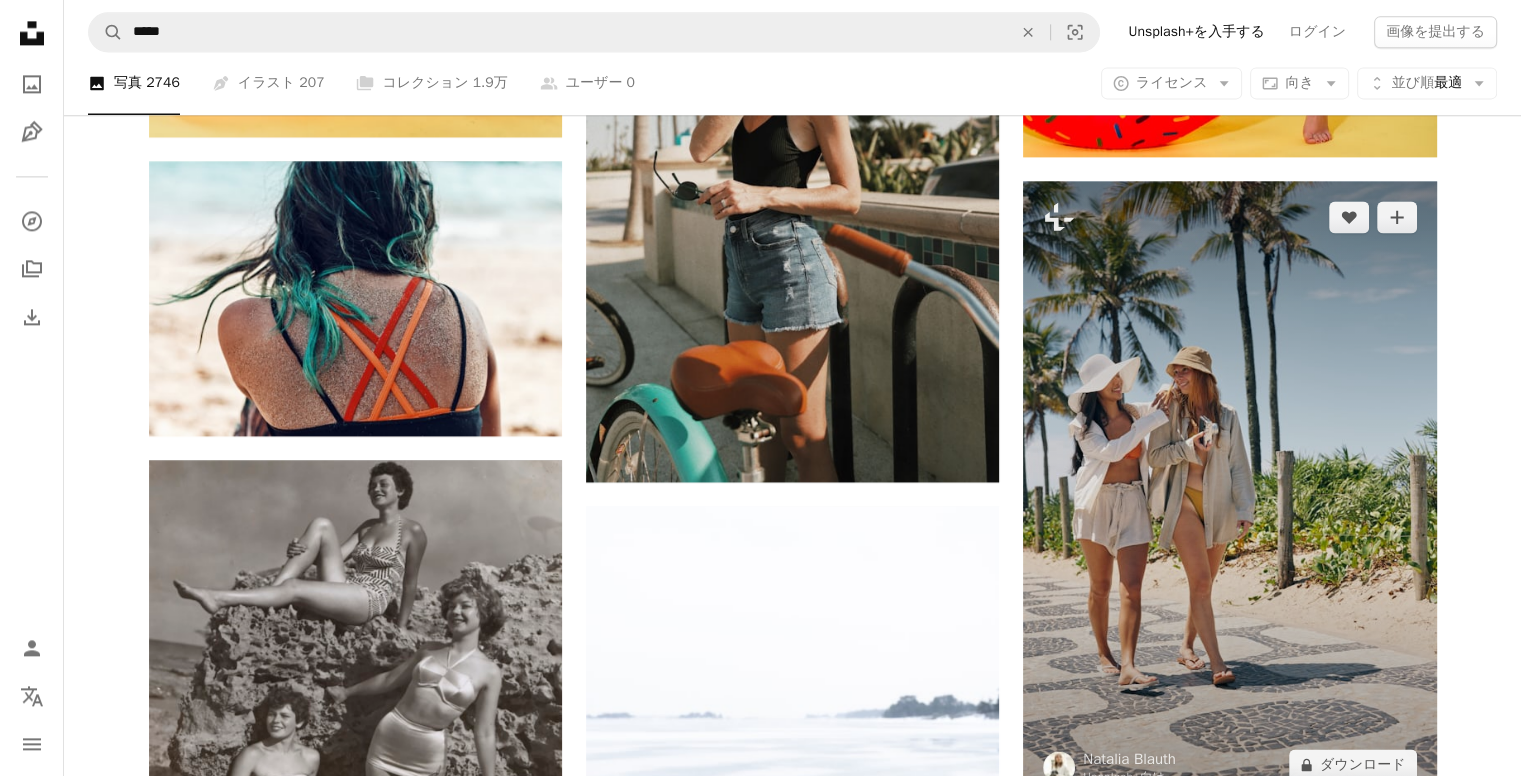 click at bounding box center (1229, 491) 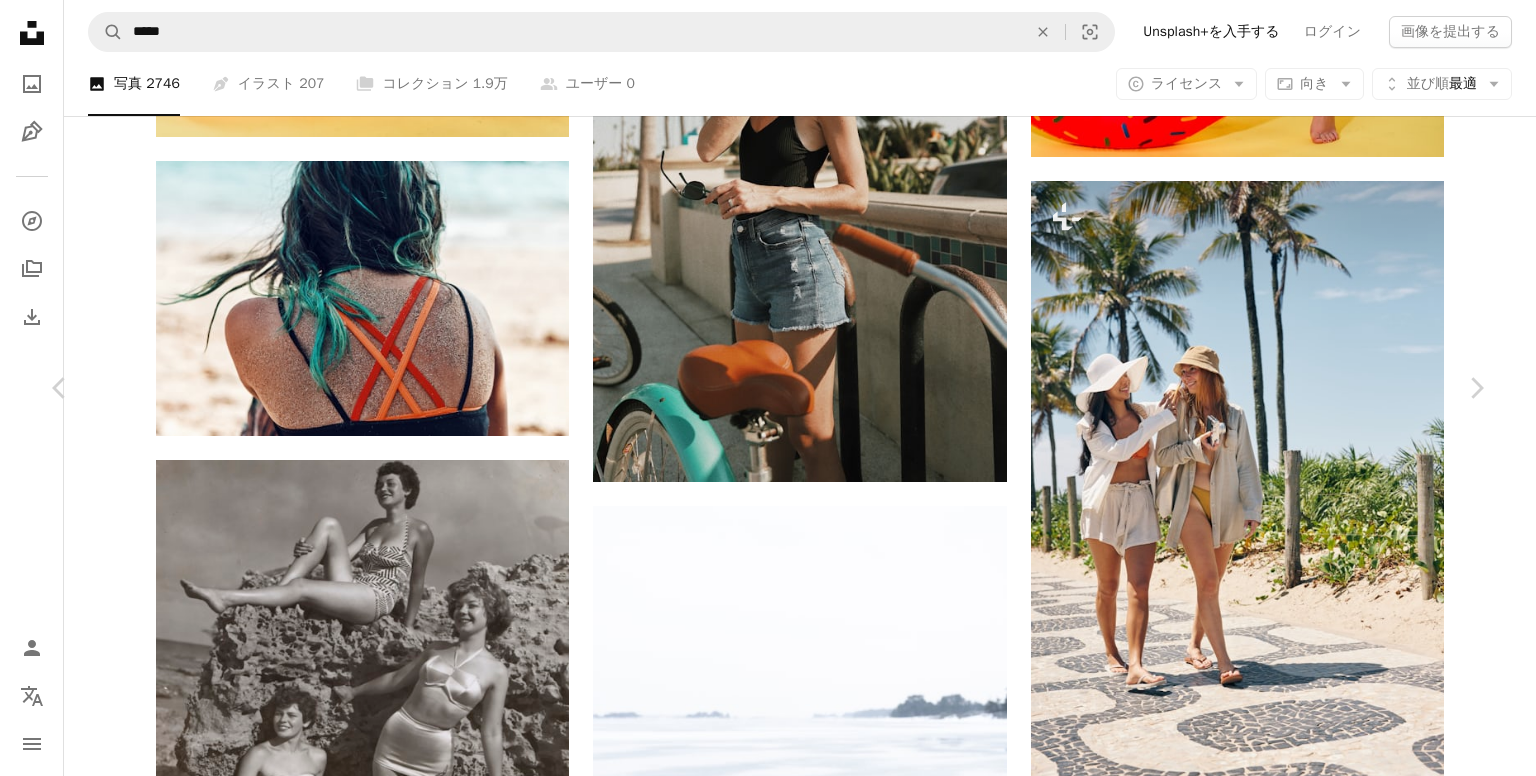 click on "An X shape" at bounding box center (20, 20) 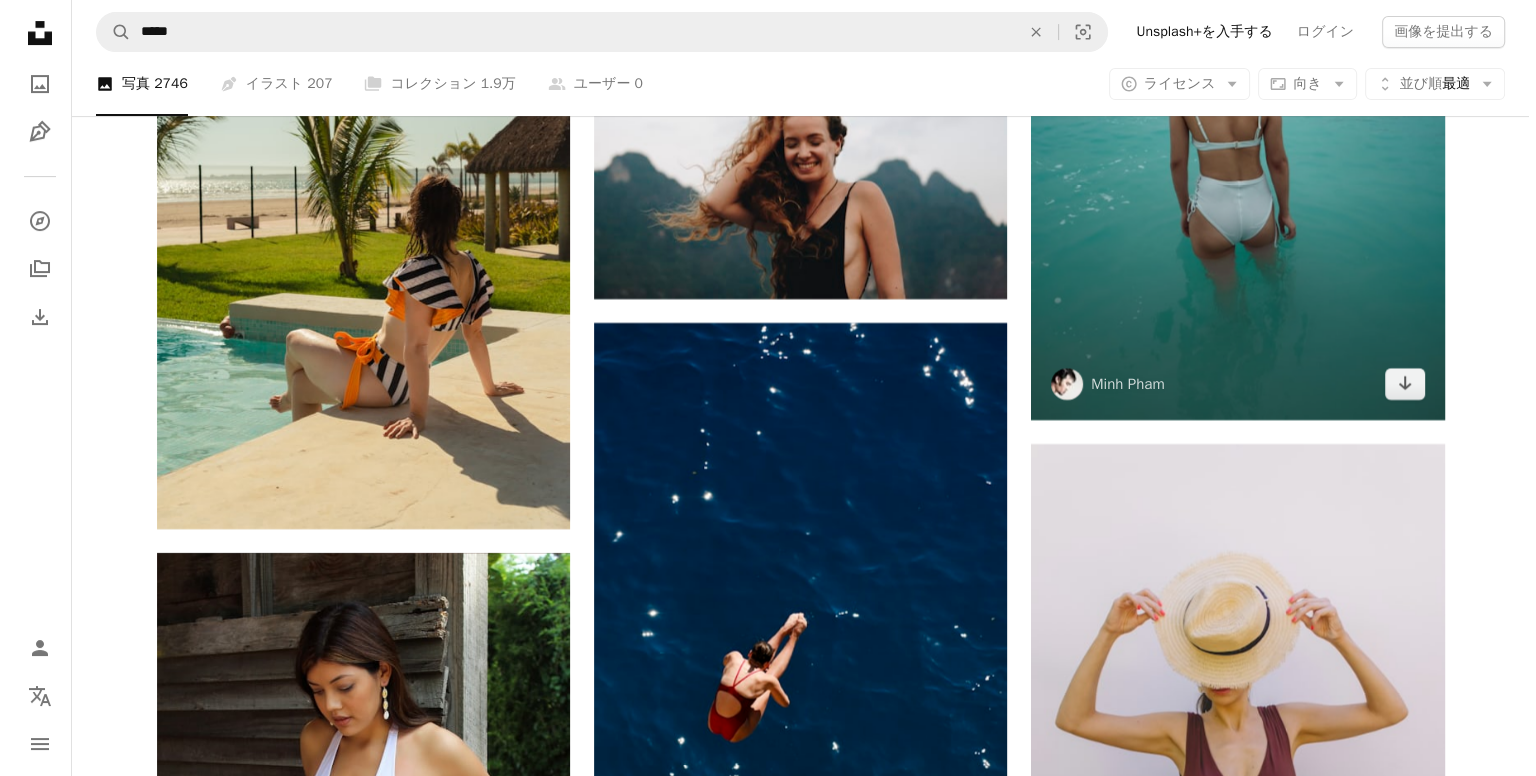 scroll, scrollTop: 8300, scrollLeft: 0, axis: vertical 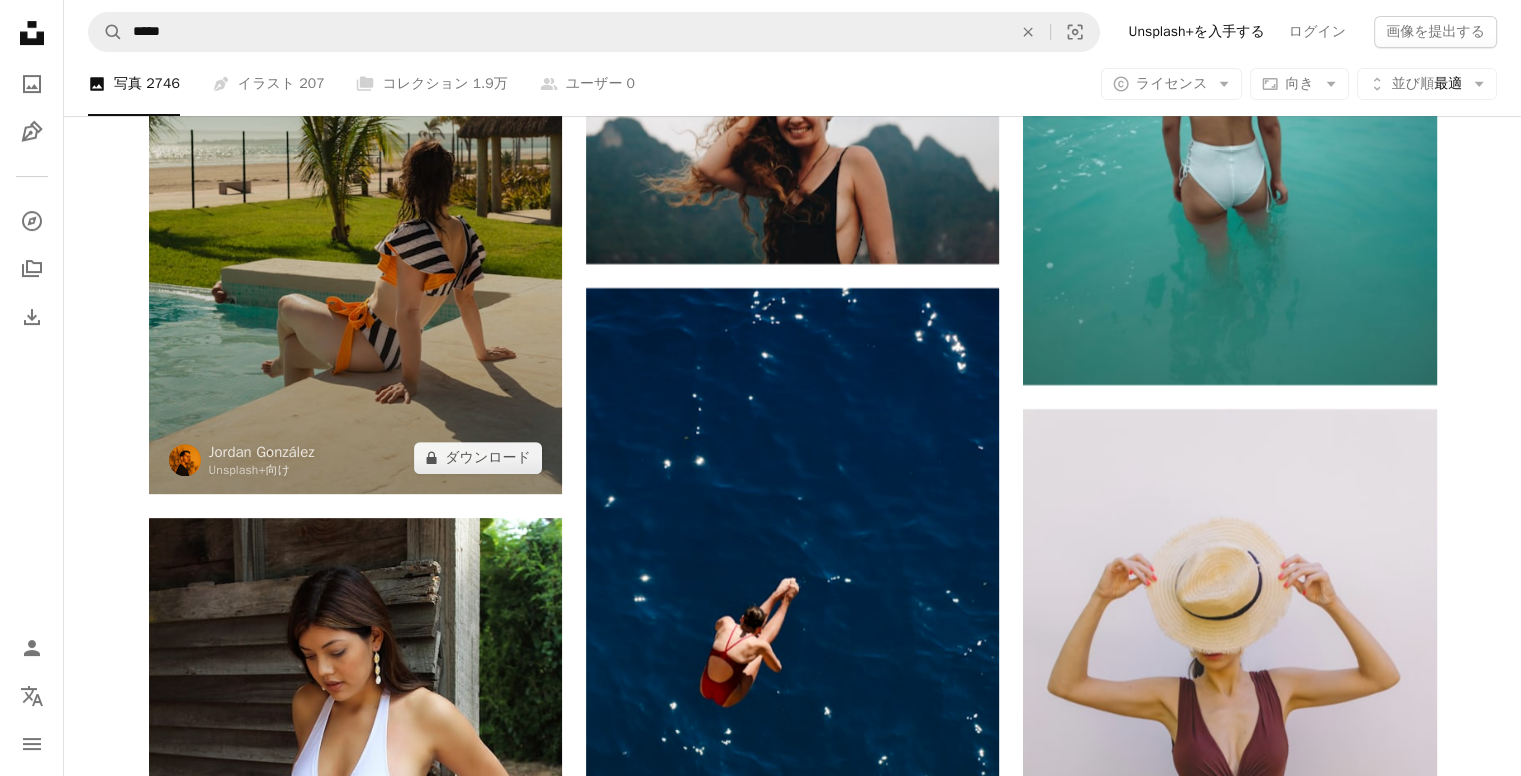 click at bounding box center (355, 184) 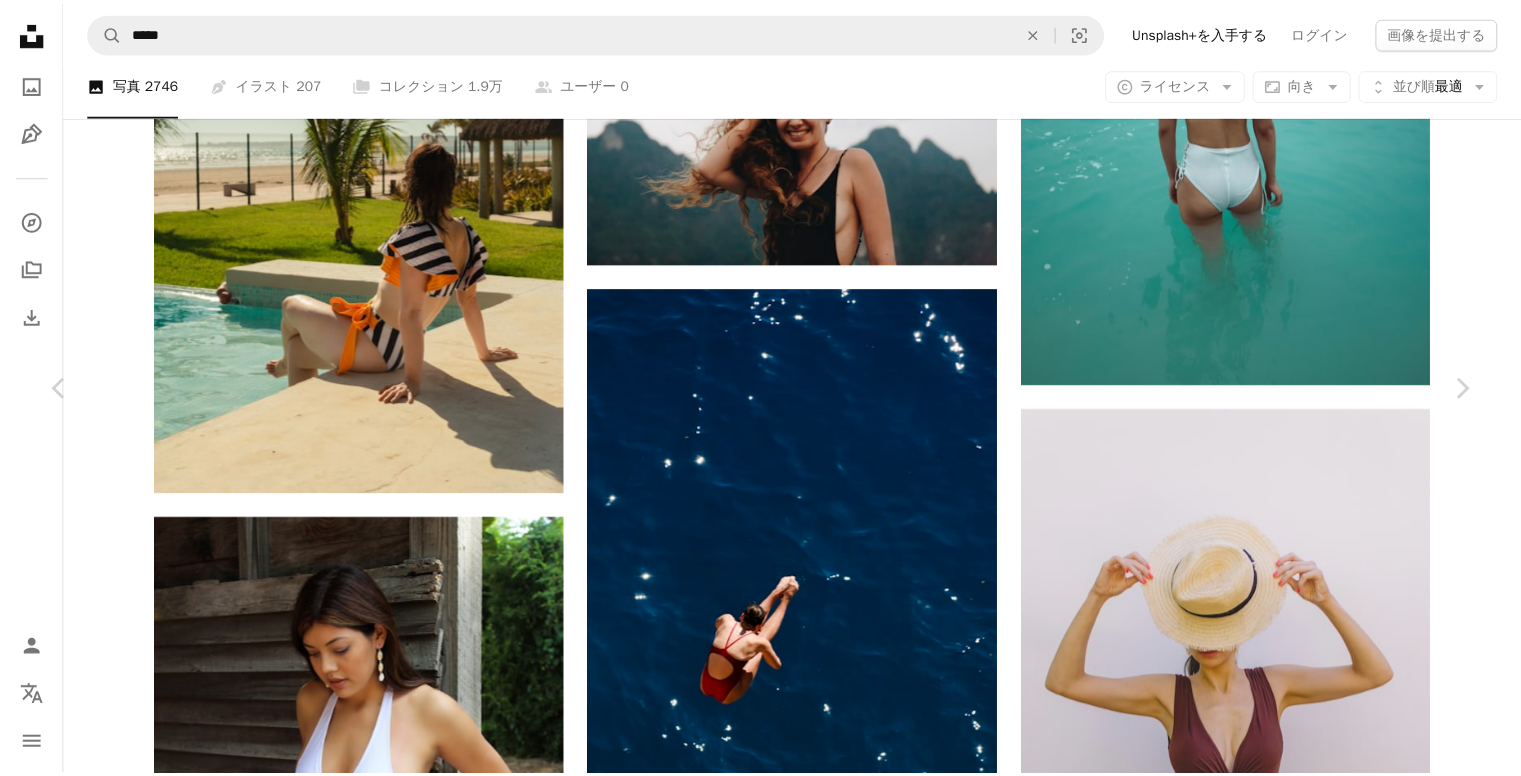 scroll, scrollTop: 5100, scrollLeft: 0, axis: vertical 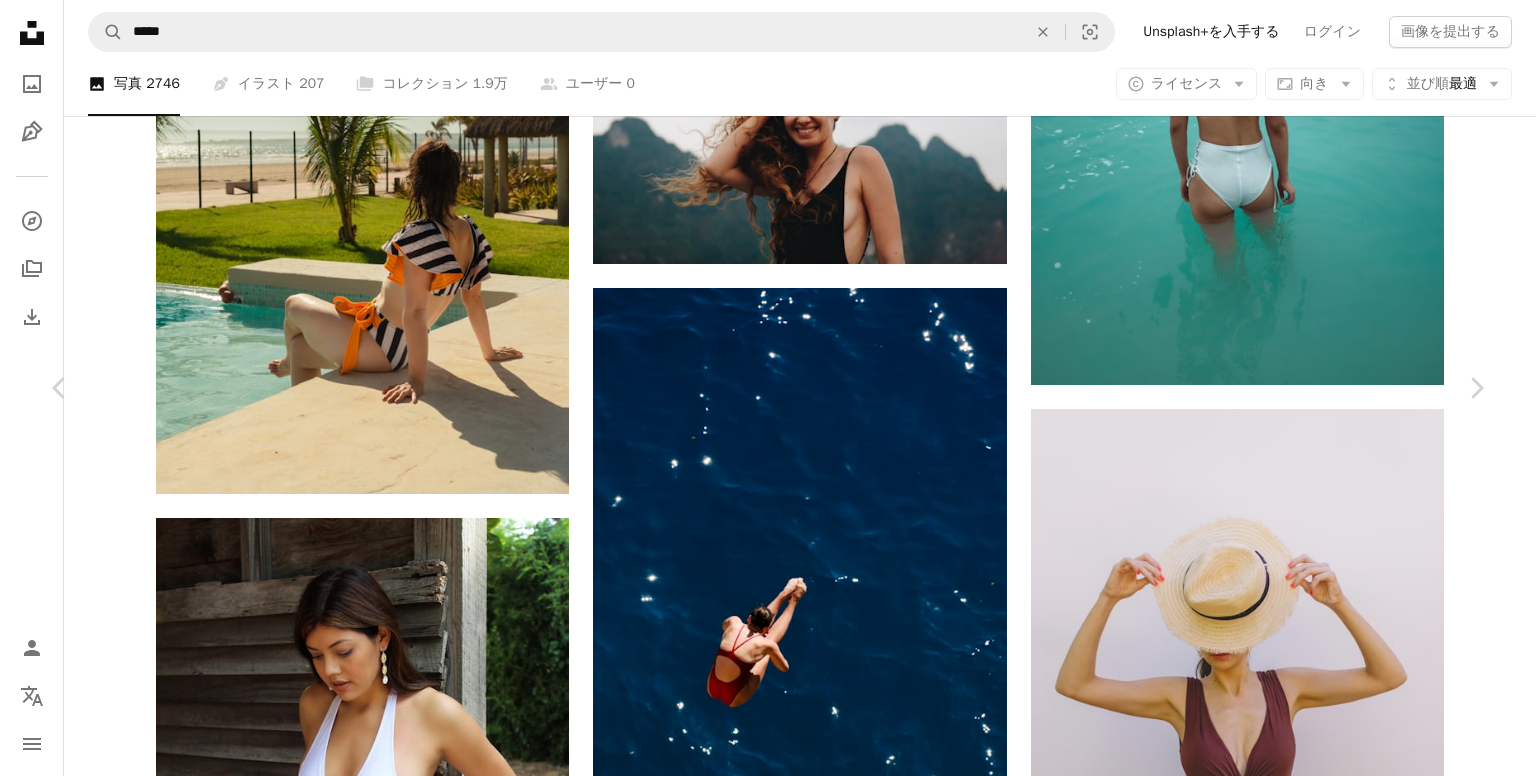 click on "An X shape" at bounding box center (20, 20) 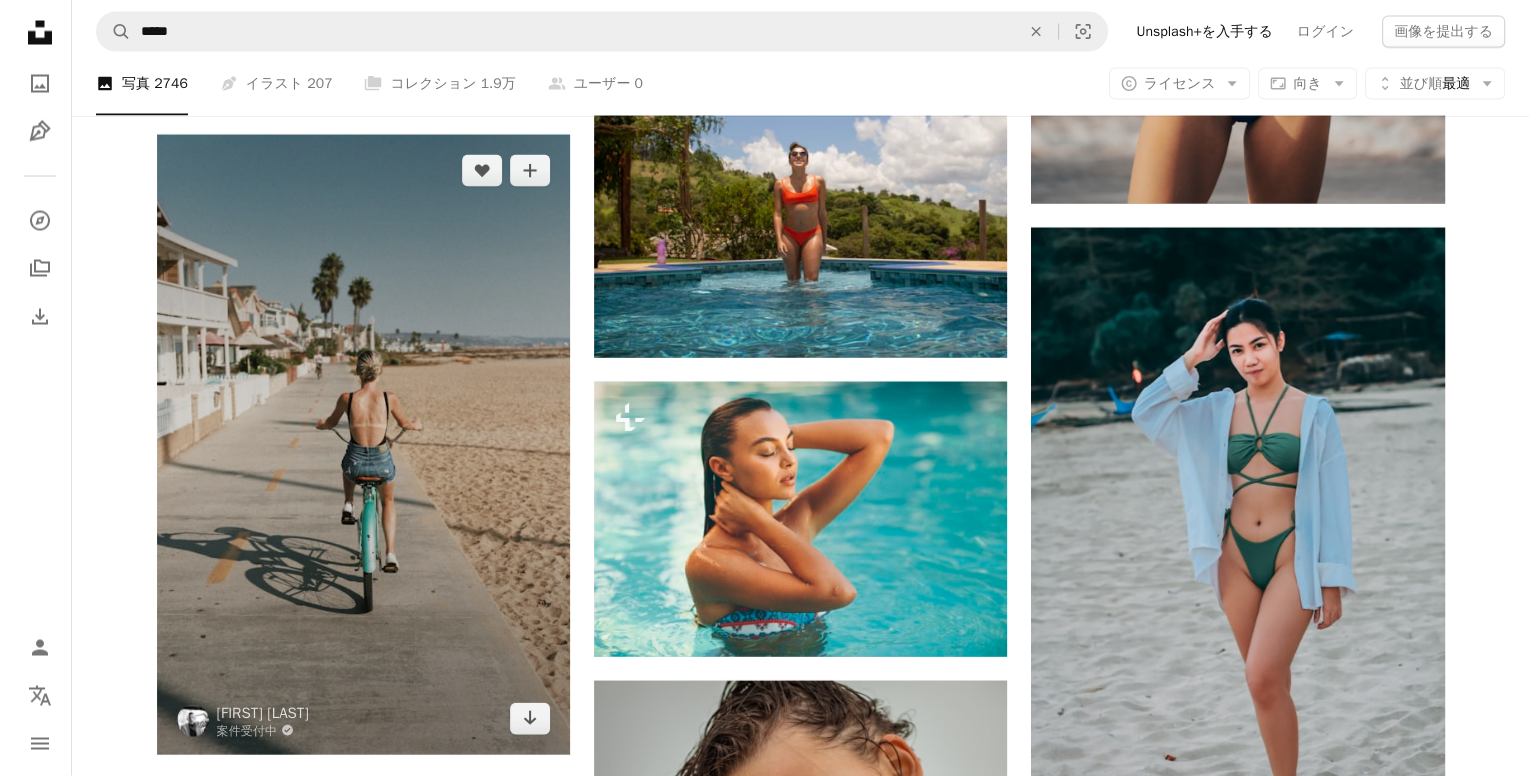 scroll, scrollTop: 19200, scrollLeft: 0, axis: vertical 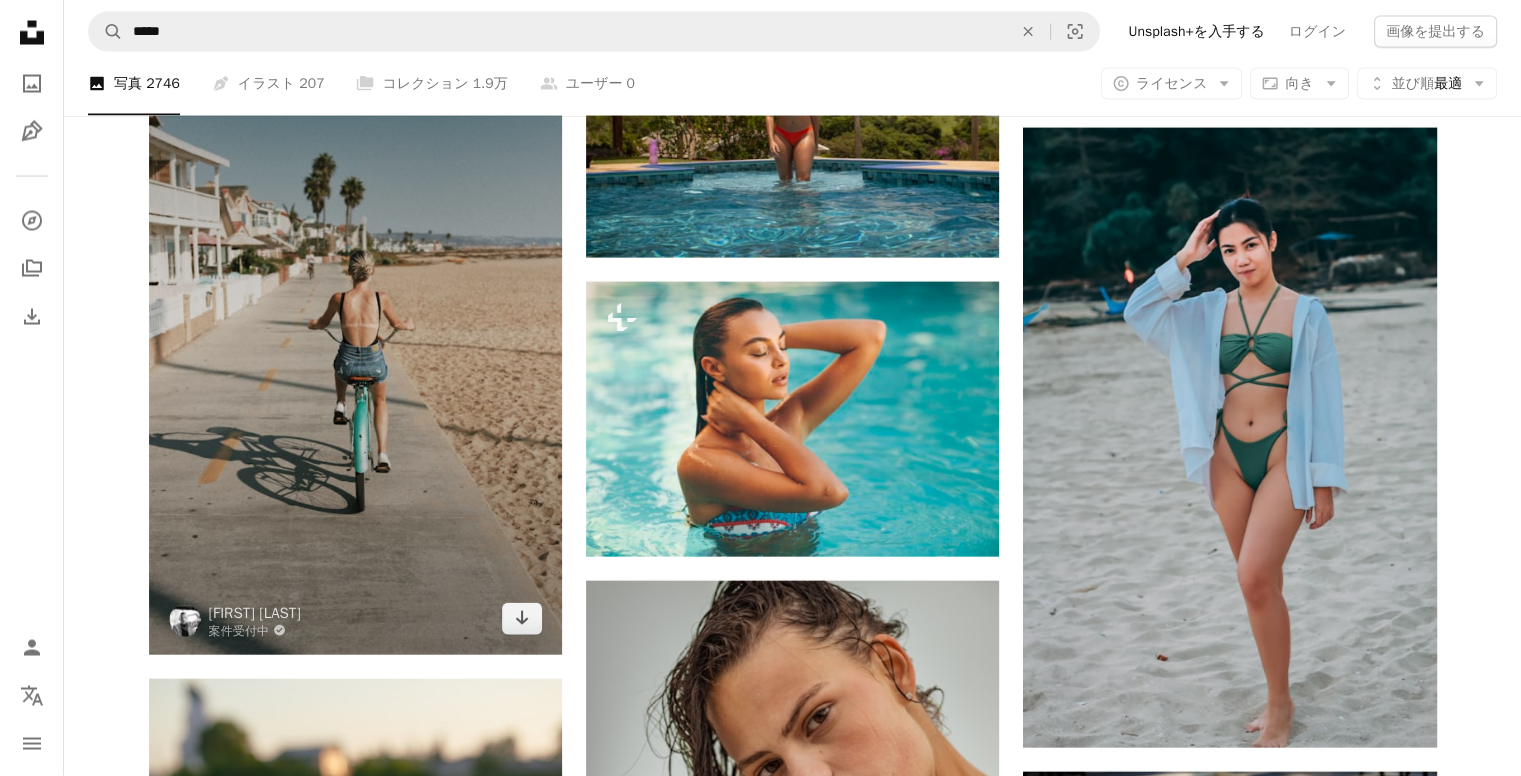 click at bounding box center (355, 345) 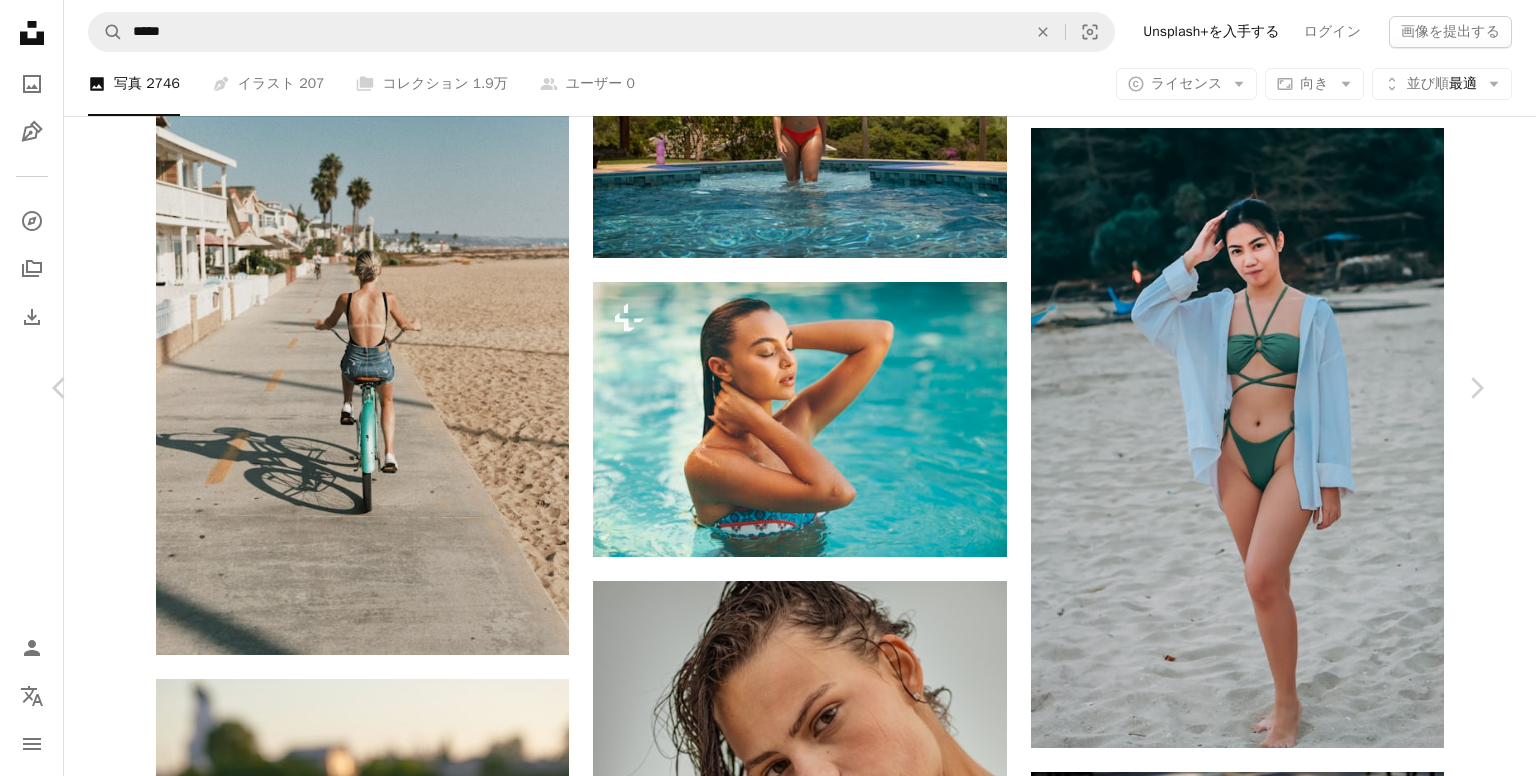 scroll, scrollTop: 100, scrollLeft: 0, axis: vertical 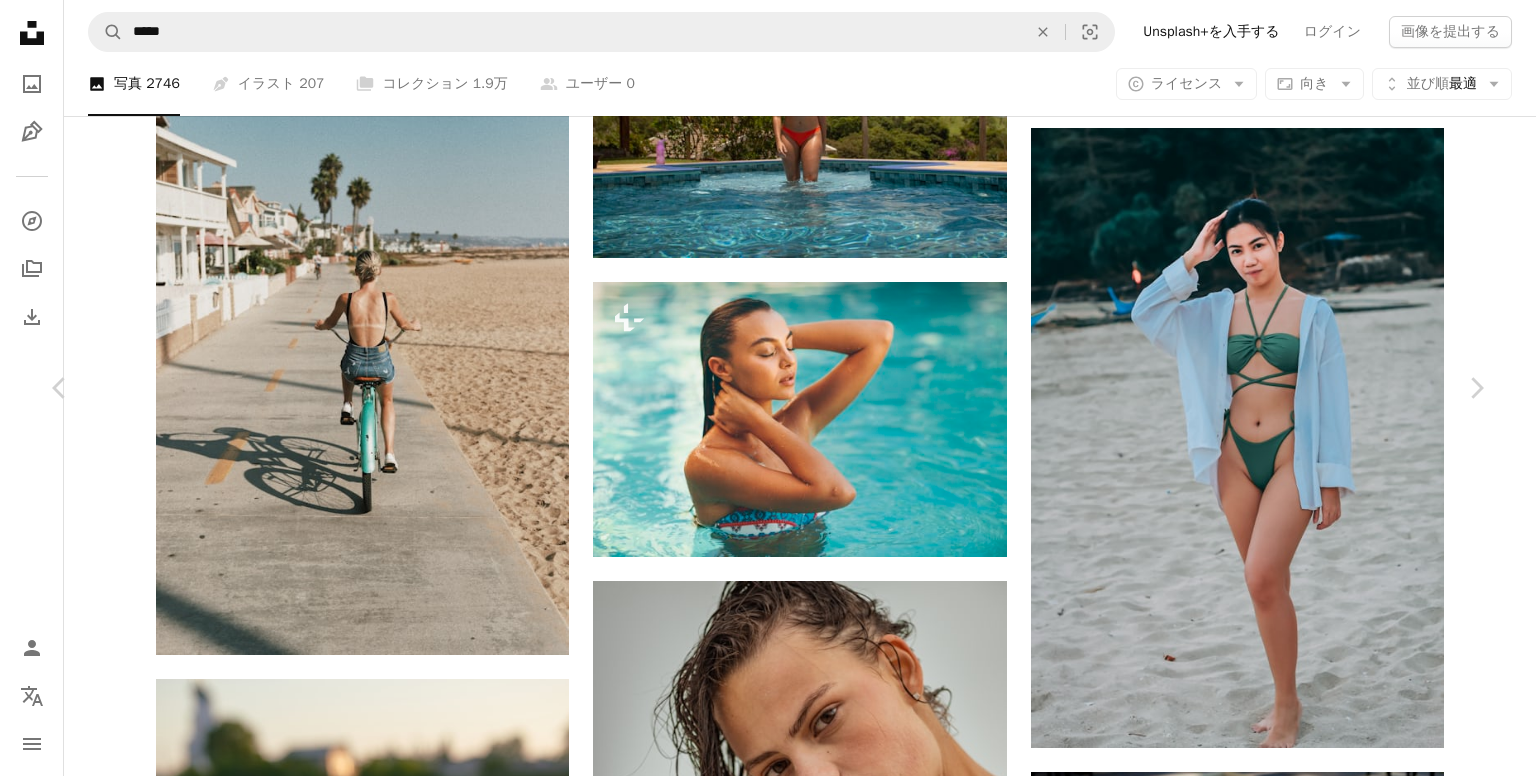 click at bounding box center (760, 29679) 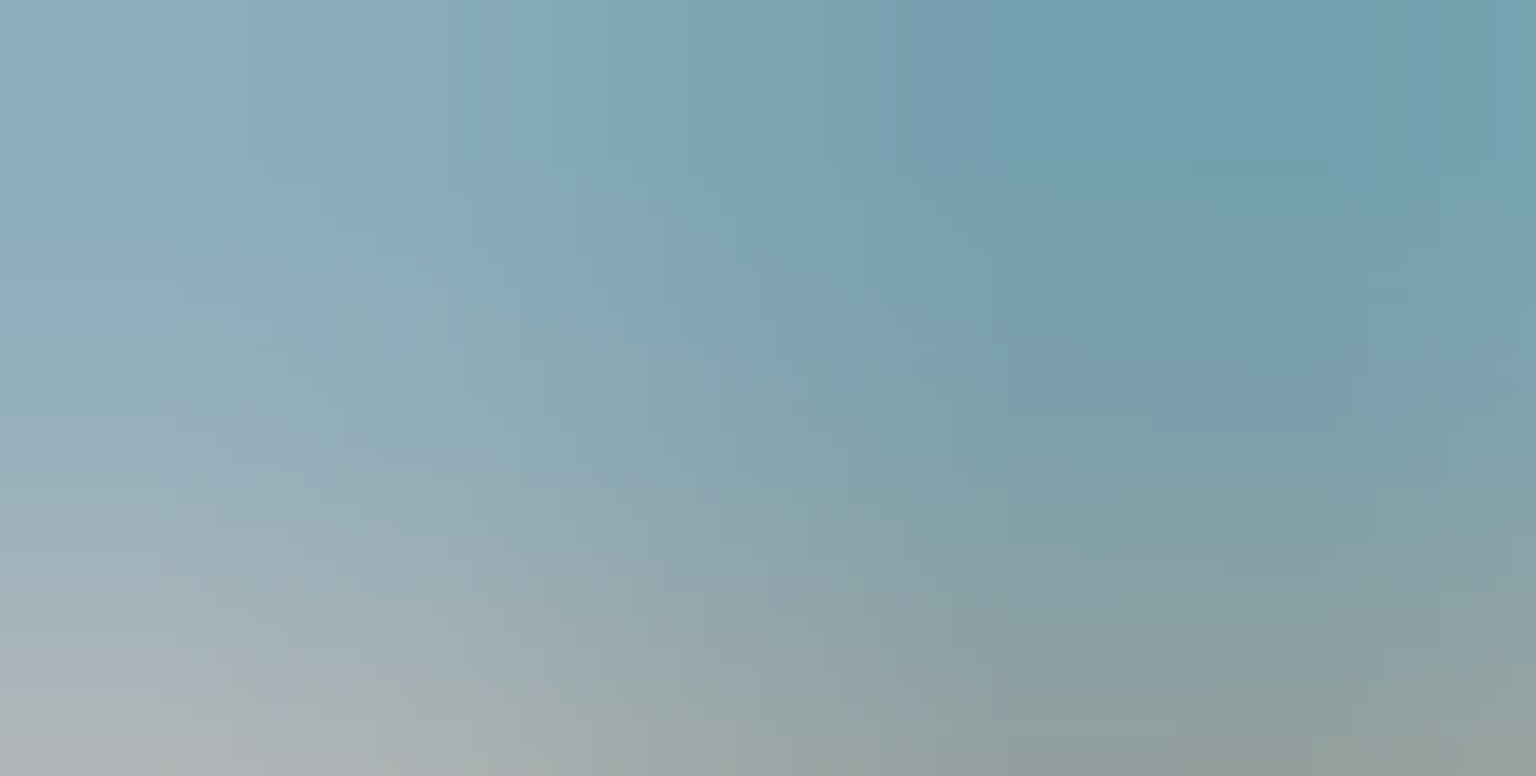 scroll, scrollTop: 743, scrollLeft: 0, axis: vertical 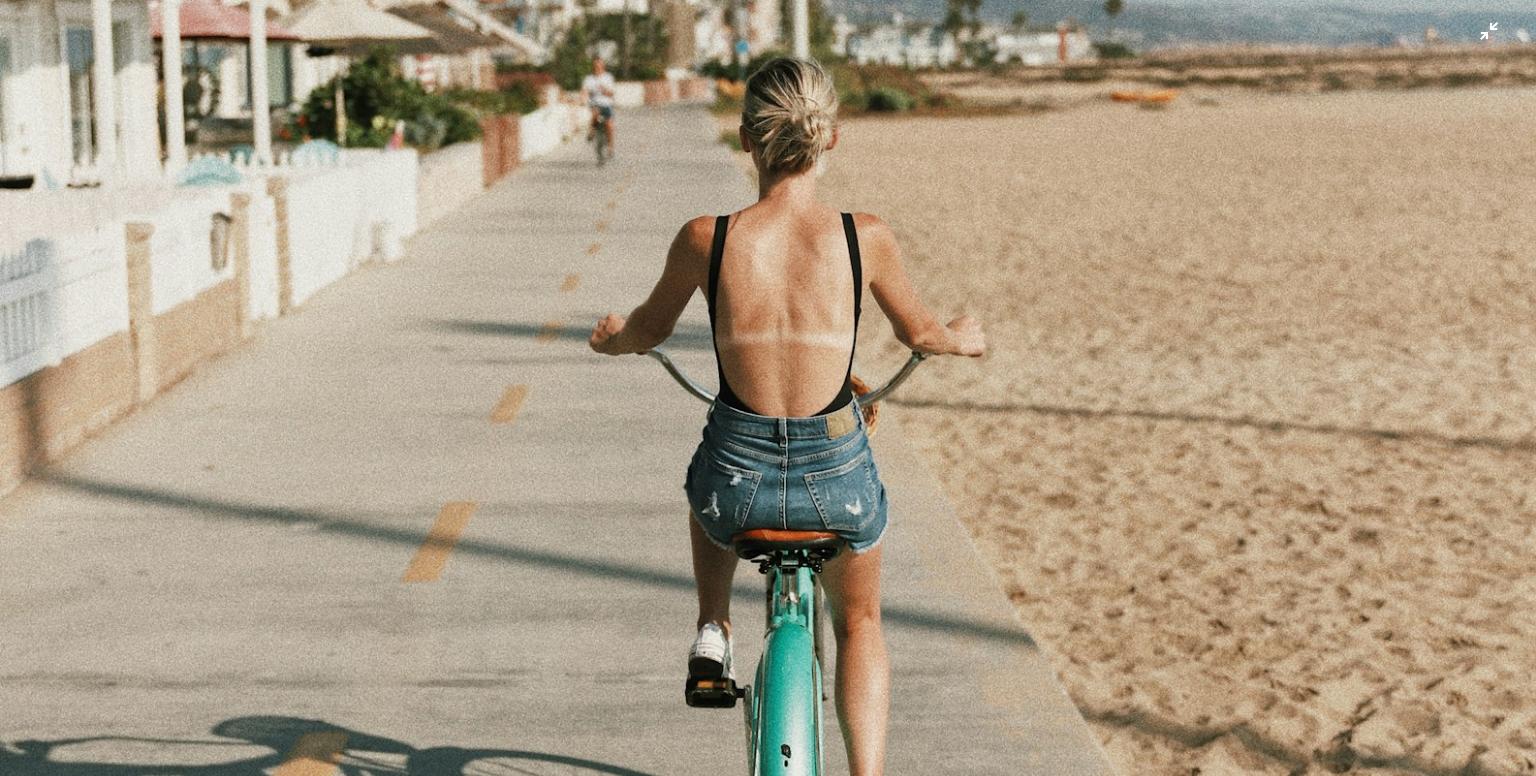 click at bounding box center [768, 409] 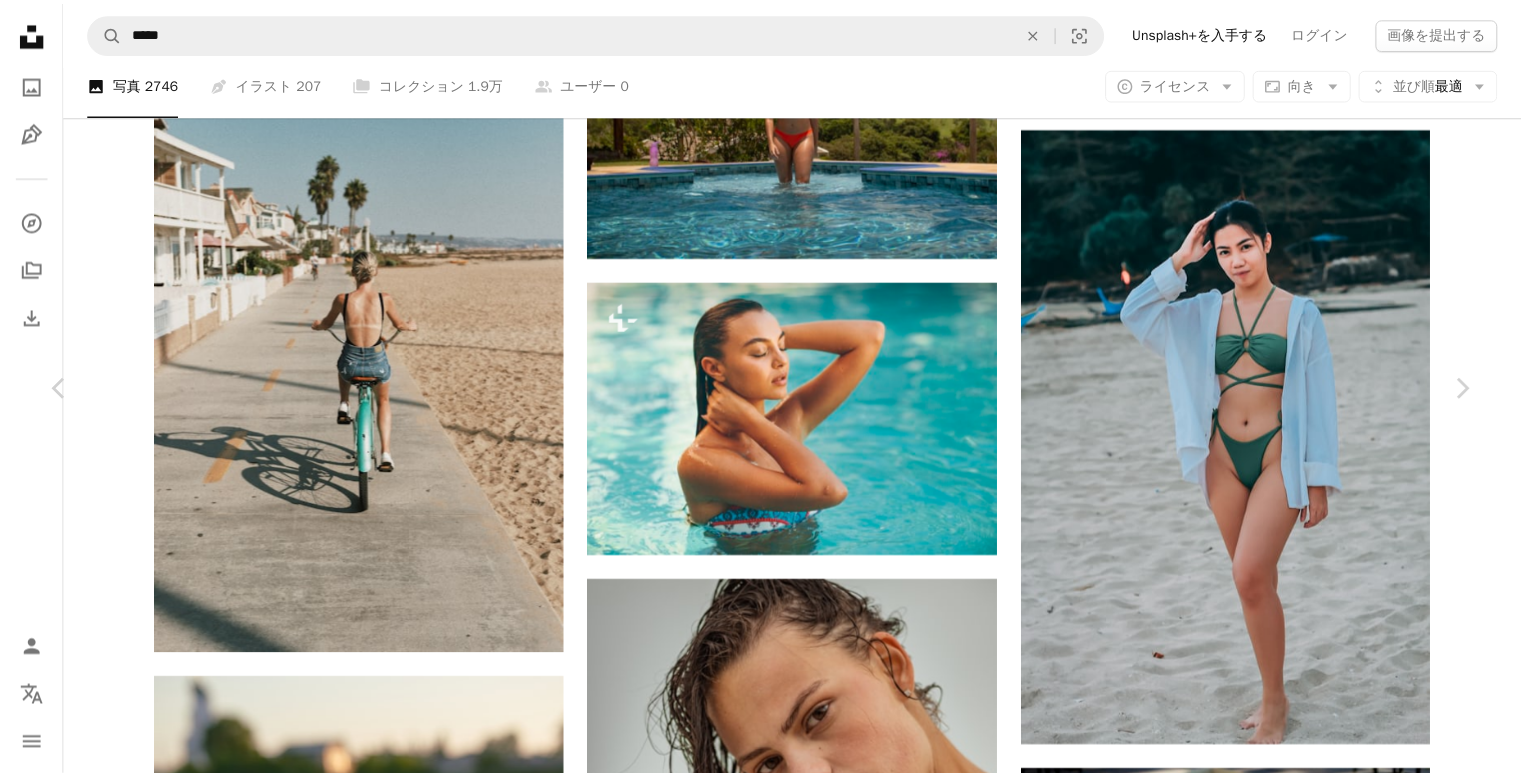 scroll, scrollTop: 88, scrollLeft: 0, axis: vertical 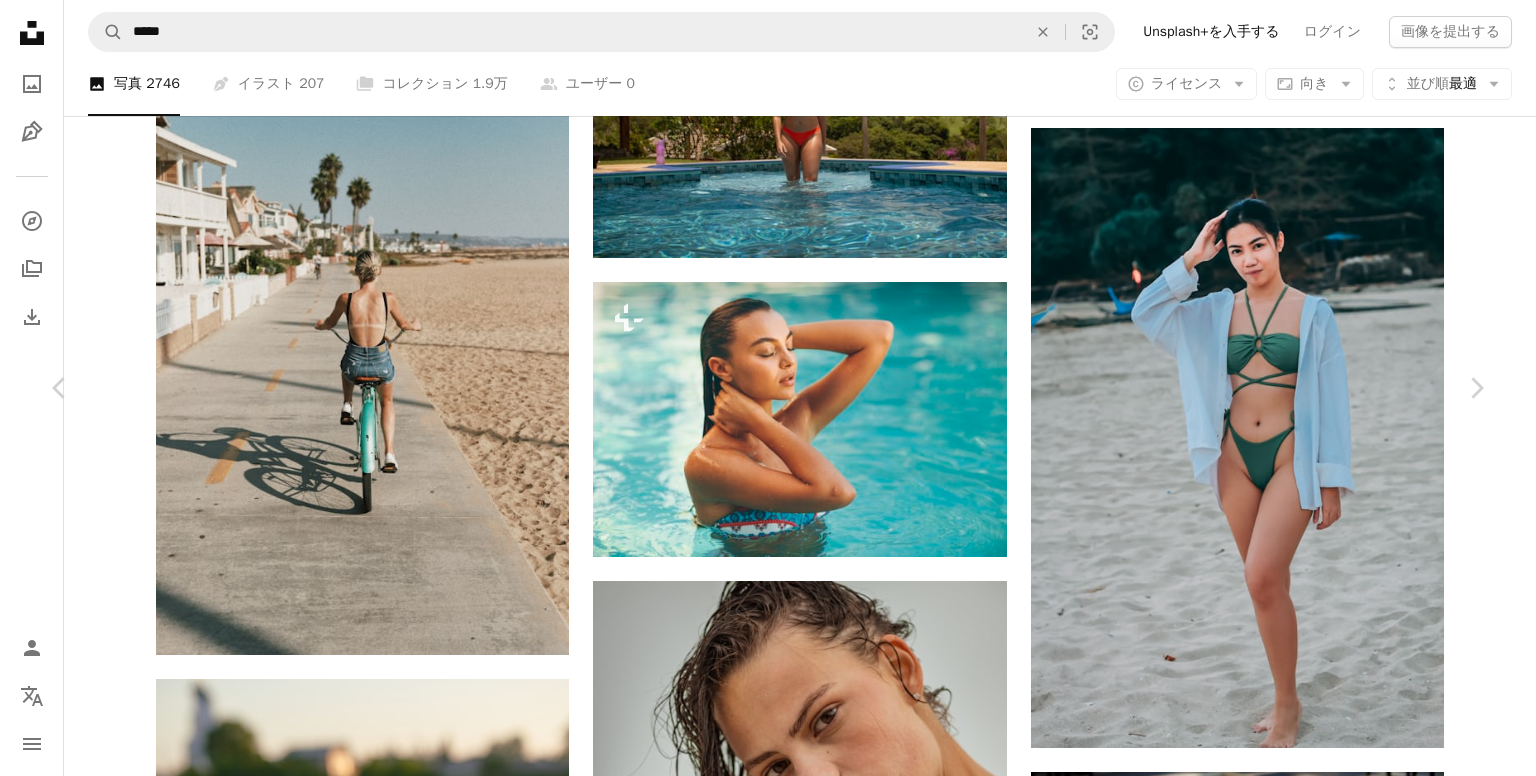 click on "An X shape" at bounding box center (20, 20) 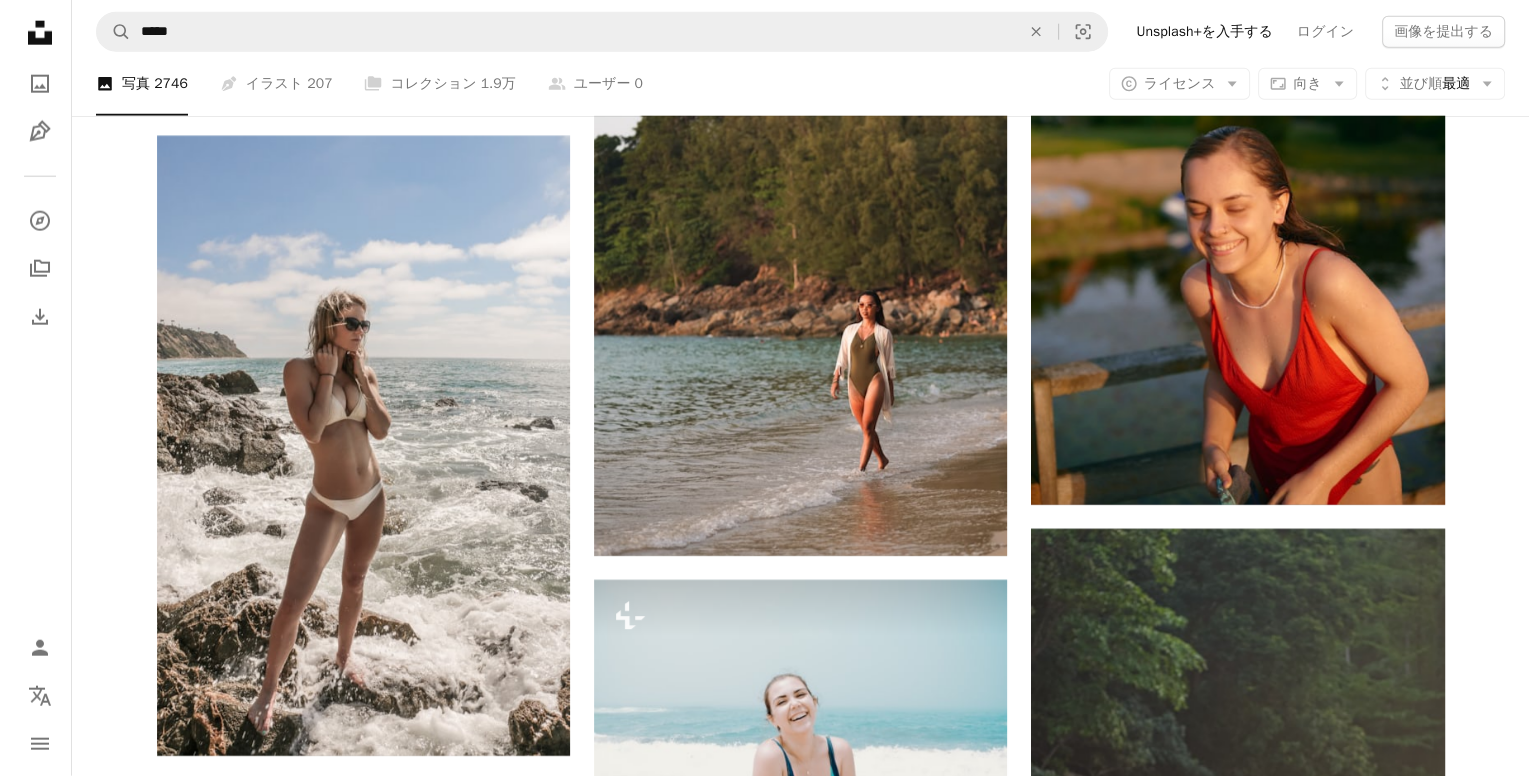 scroll, scrollTop: 20400, scrollLeft: 0, axis: vertical 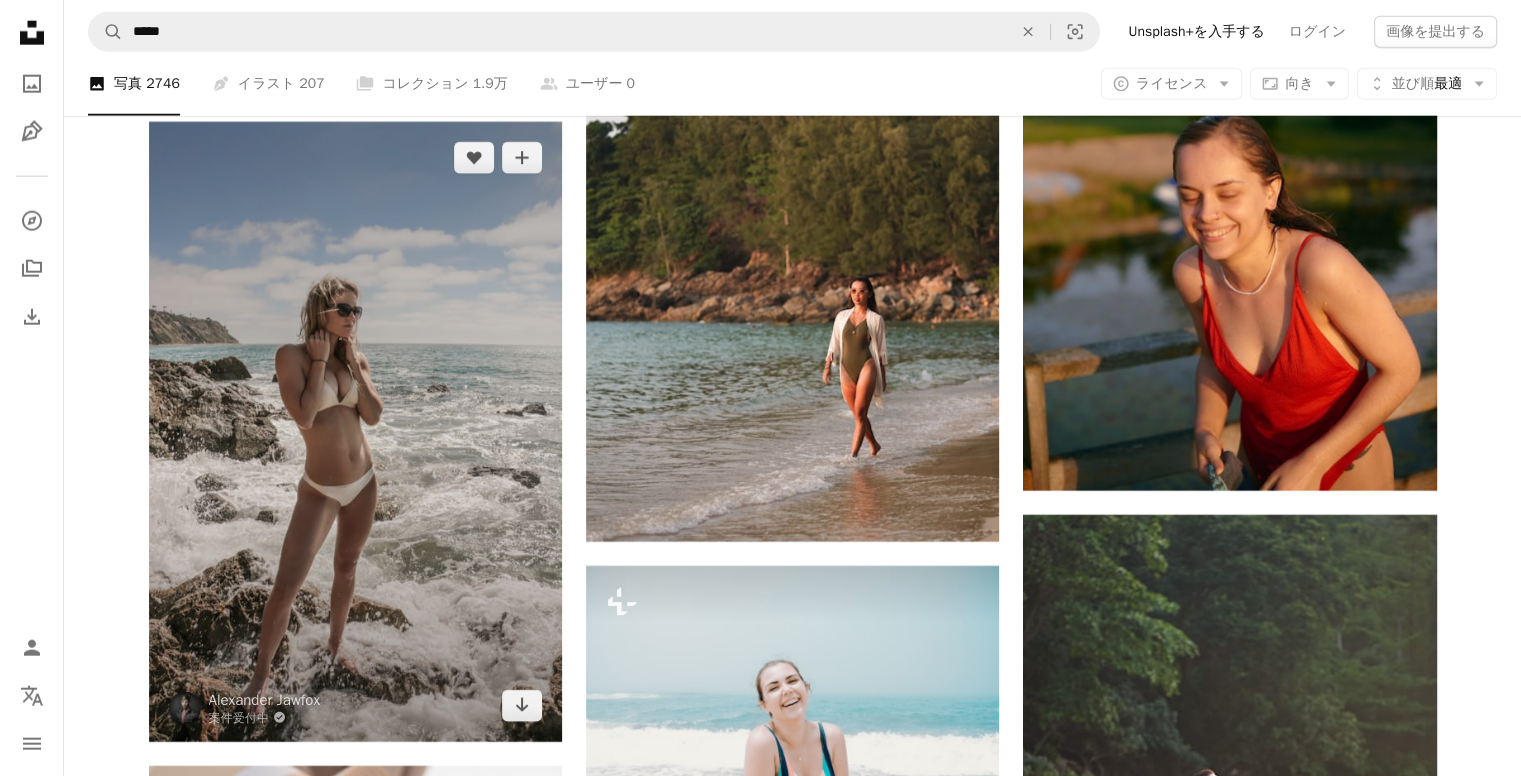 click at bounding box center (355, 432) 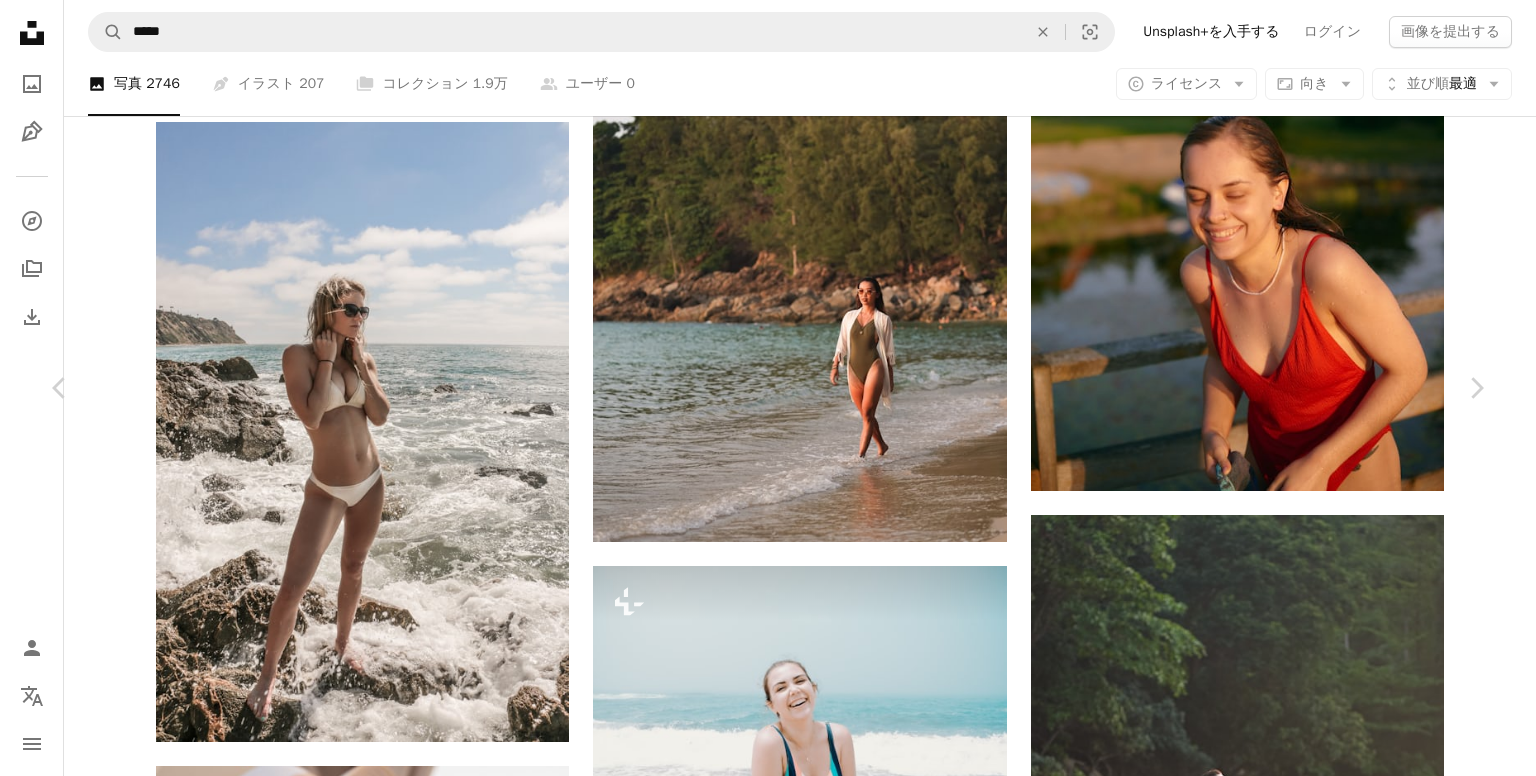 scroll, scrollTop: 11800, scrollLeft: 0, axis: vertical 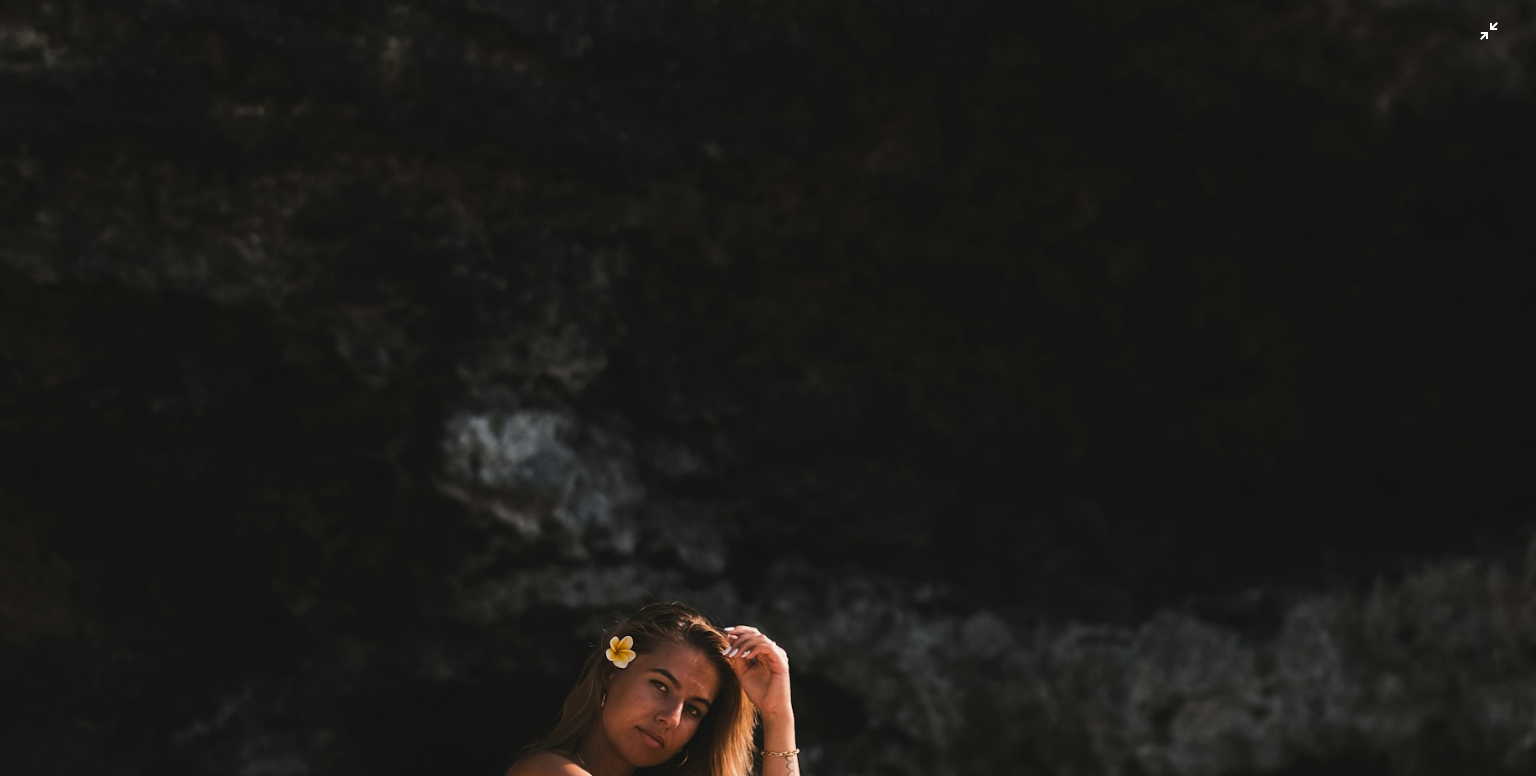 click at bounding box center [768, 414] 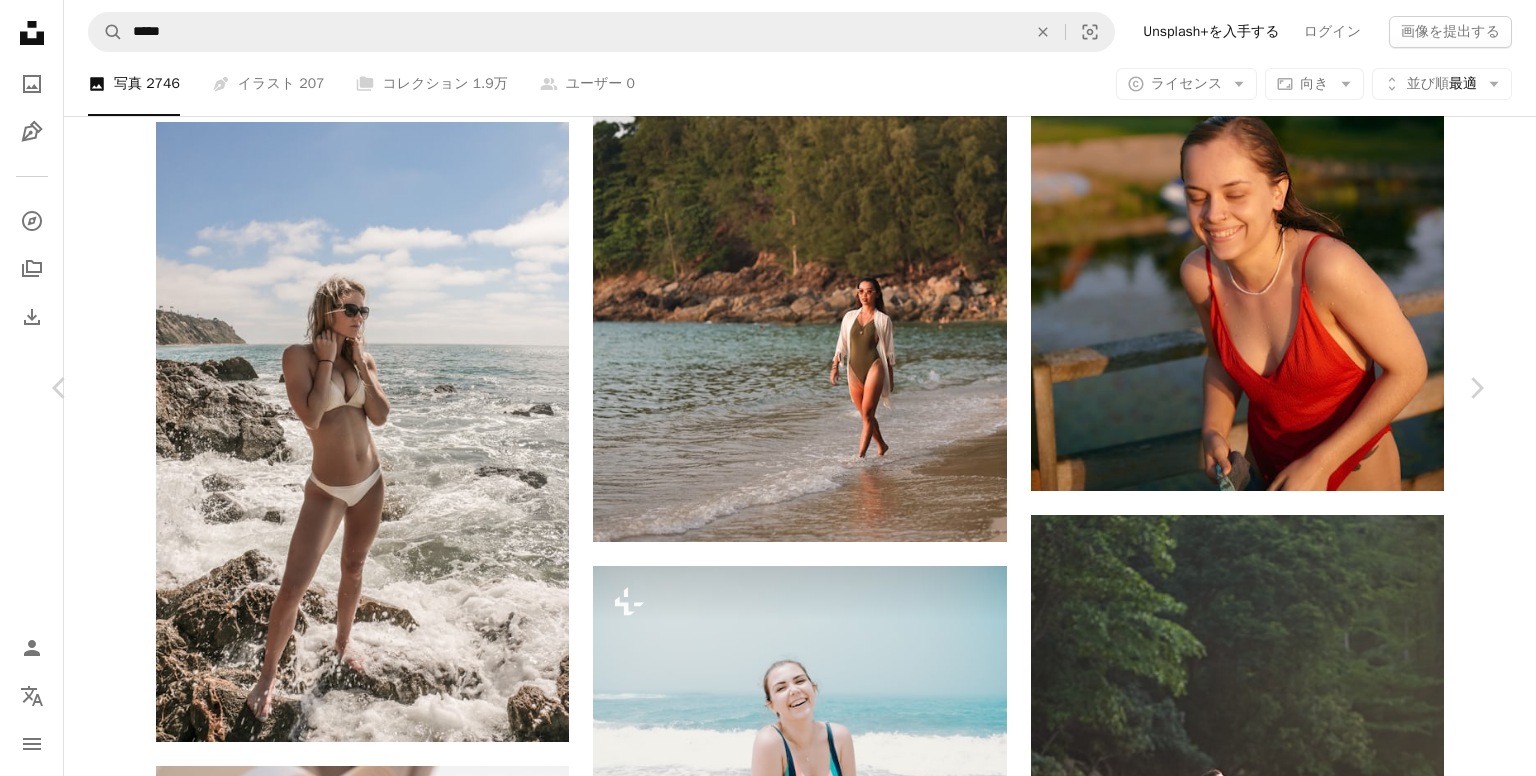 scroll, scrollTop: 6200, scrollLeft: 0, axis: vertical 